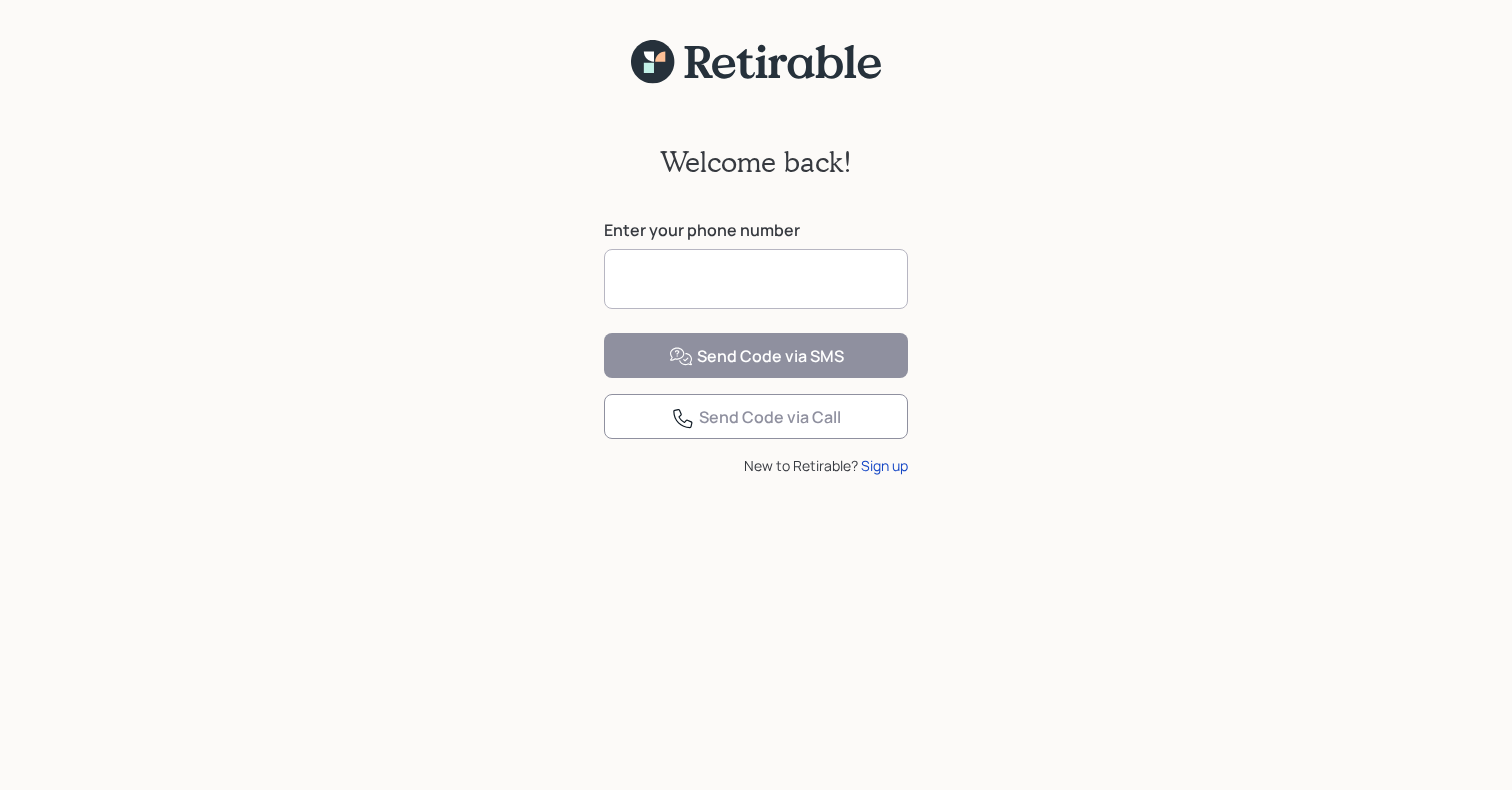 scroll, scrollTop: 0, scrollLeft: 0, axis: both 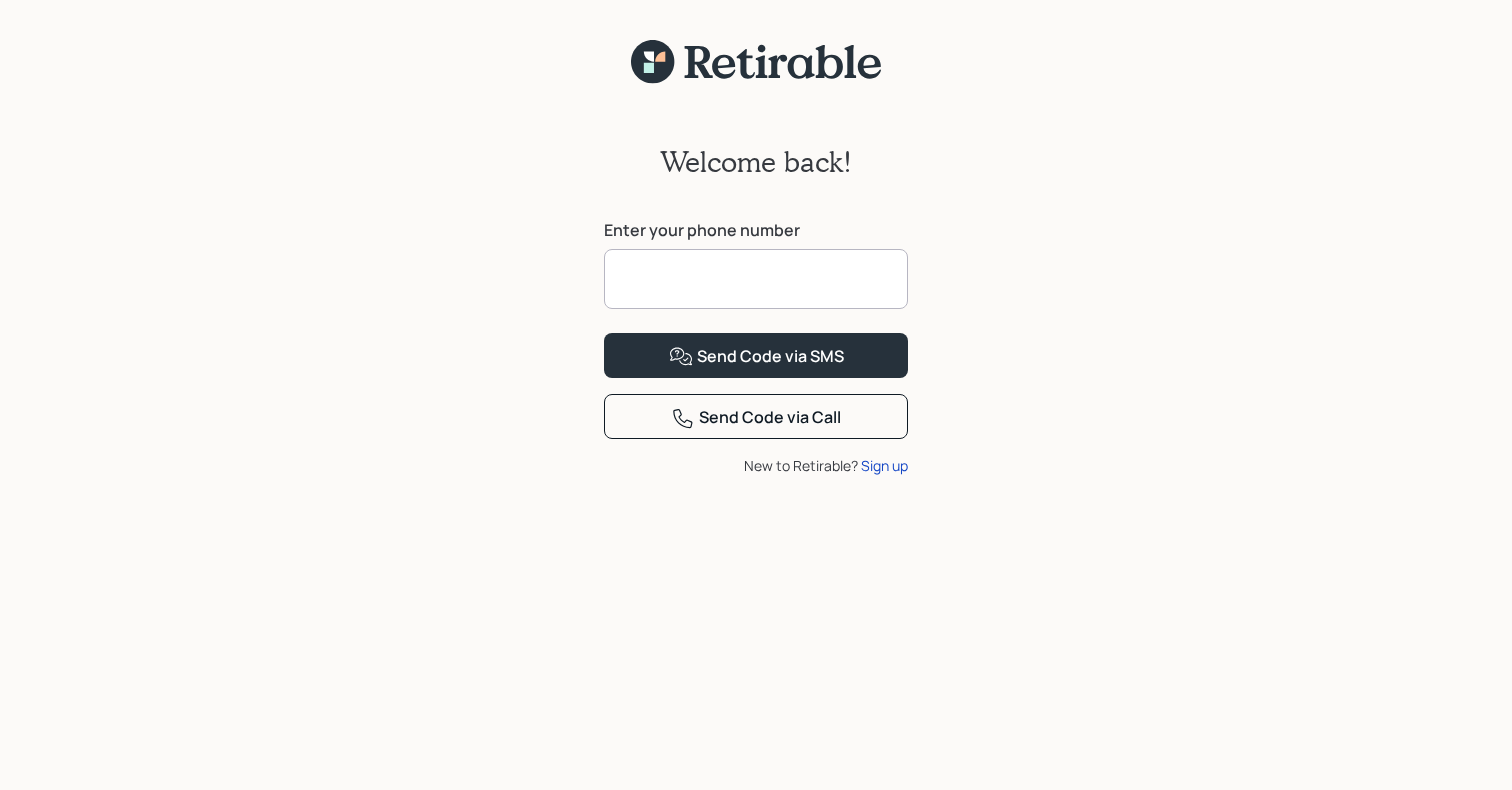 click at bounding box center [756, 279] 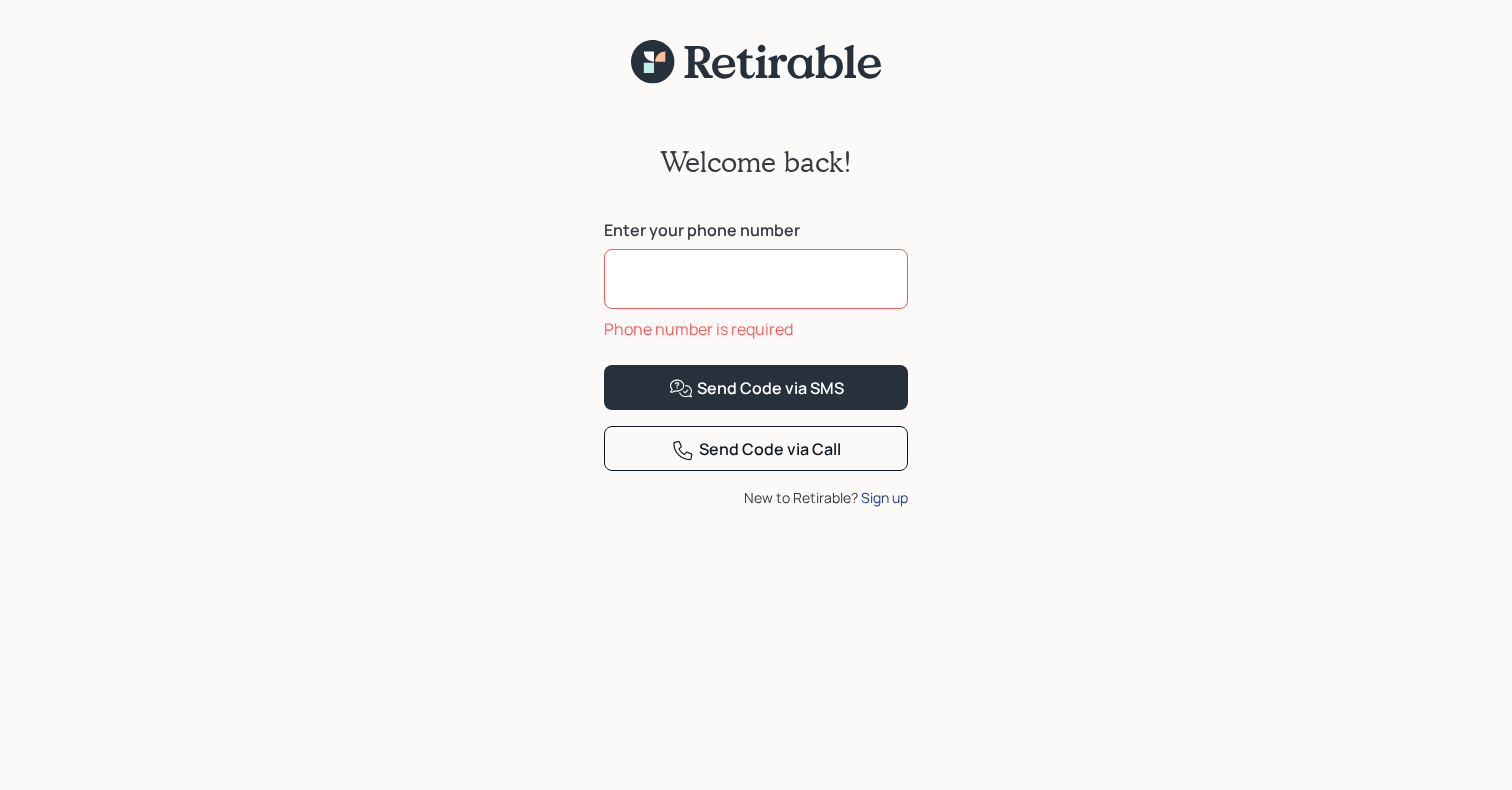 click on "Send Code via SMS Send Code via Call New to Retirable?   Sign up" at bounding box center [756, 436] 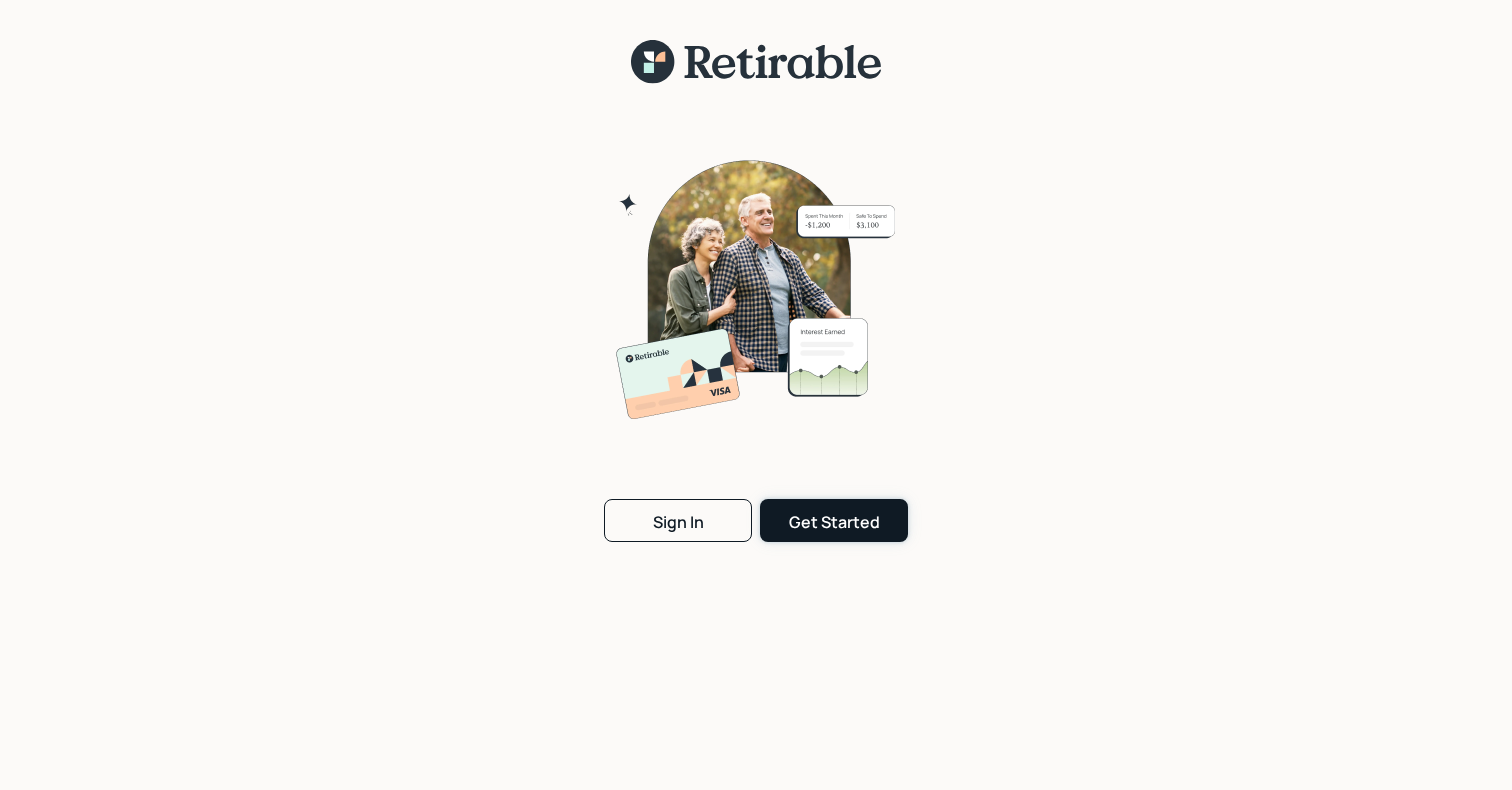 click on "Get Started" at bounding box center [834, 522] 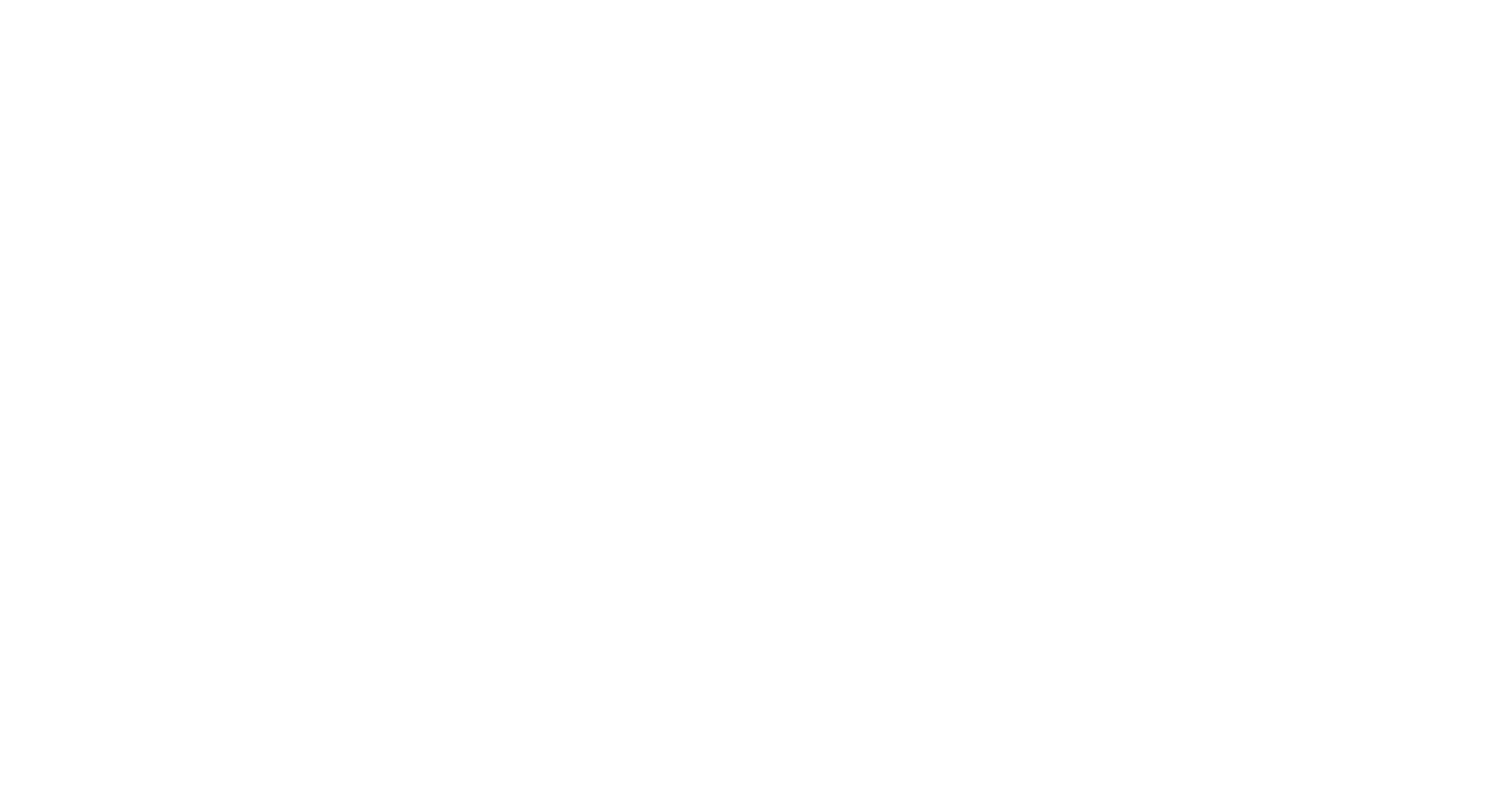 scroll, scrollTop: 0, scrollLeft: 0, axis: both 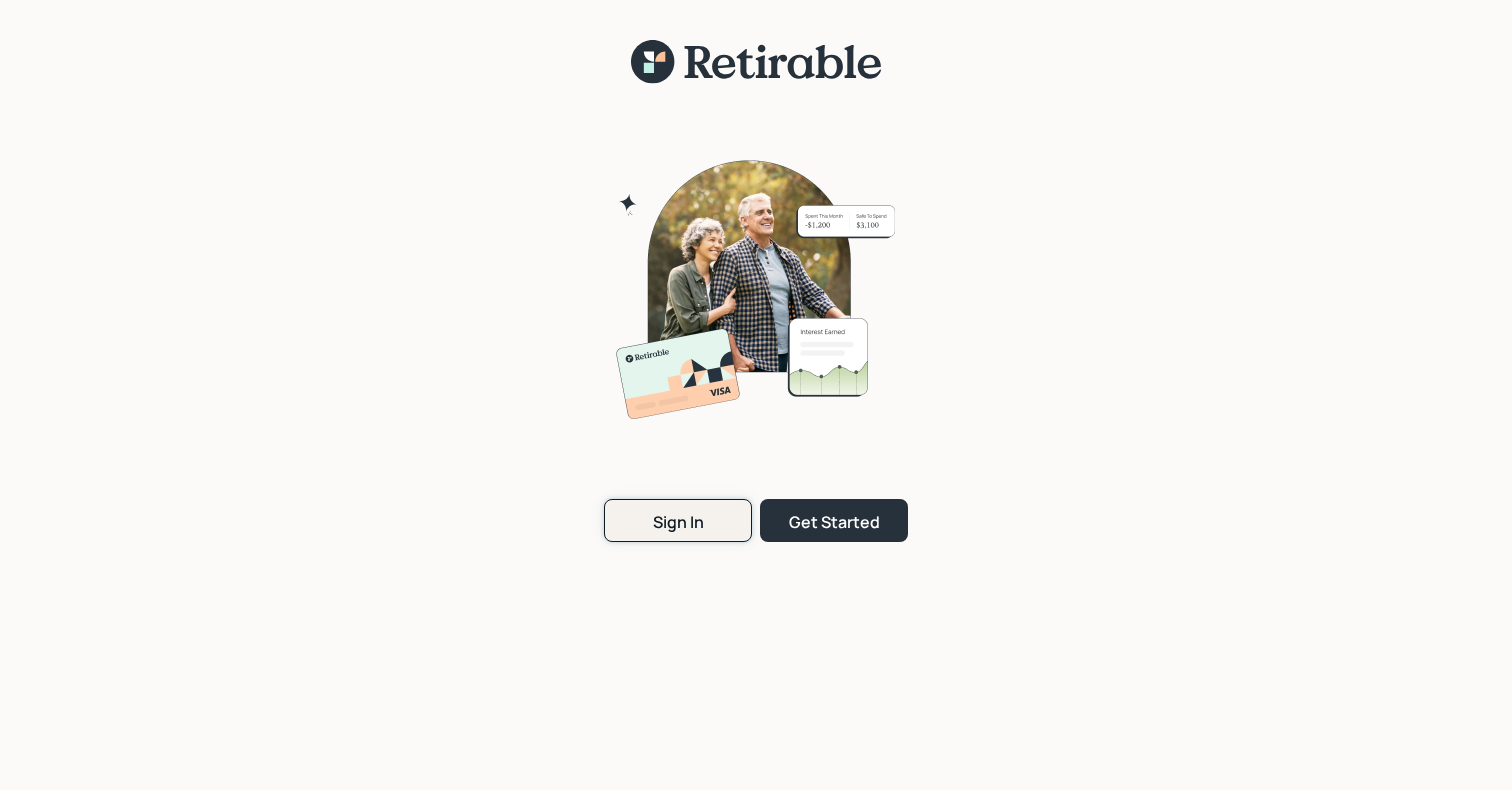 click on "Sign In" at bounding box center (678, 520) 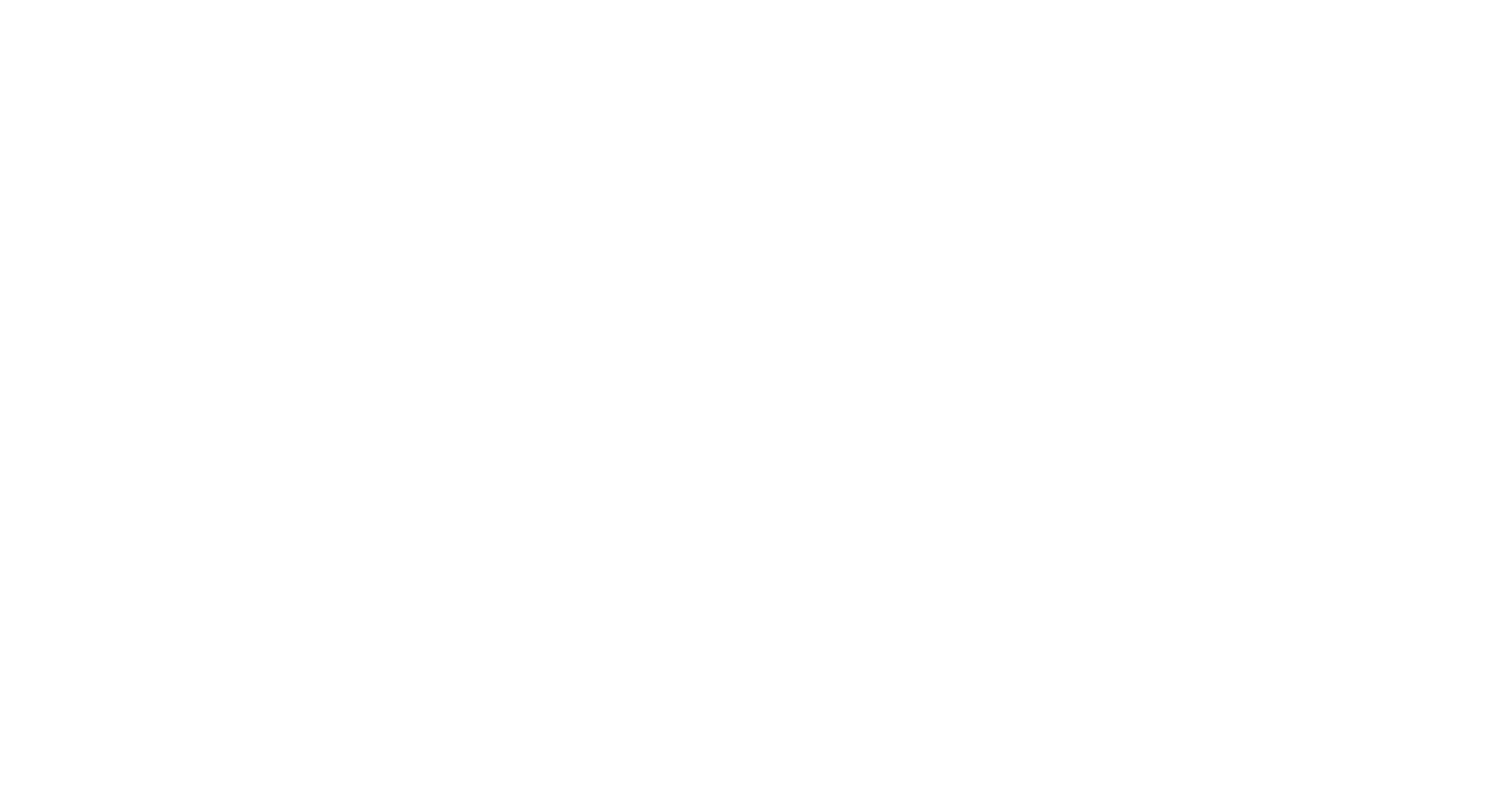 scroll, scrollTop: 0, scrollLeft: 0, axis: both 